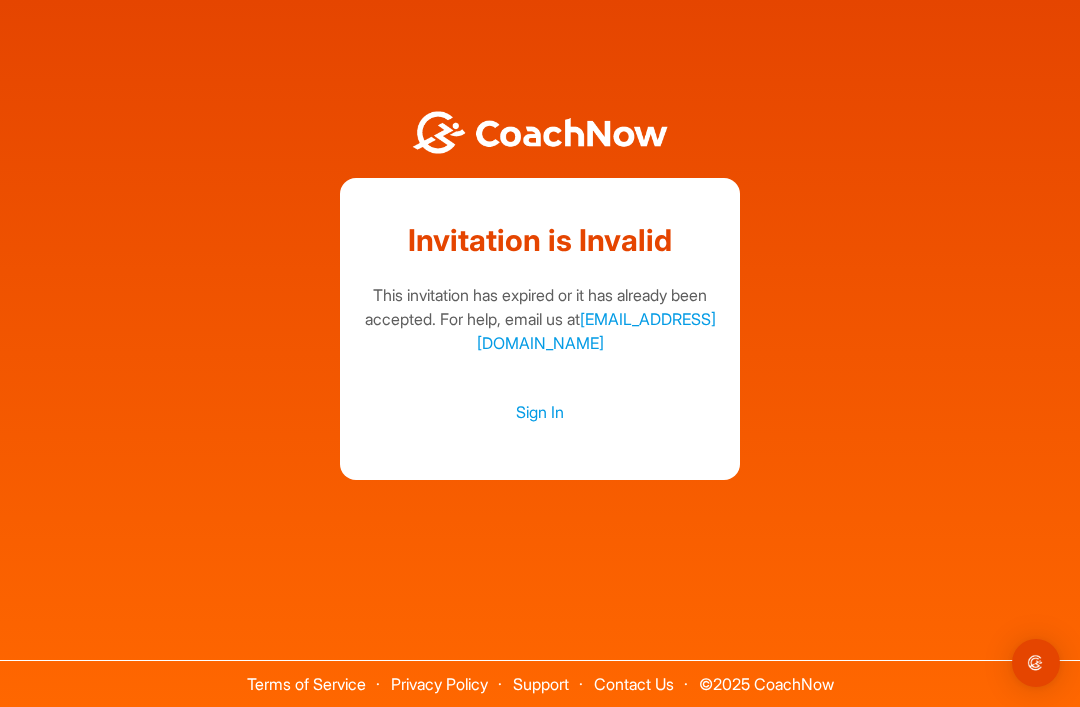 scroll, scrollTop: 0, scrollLeft: 0, axis: both 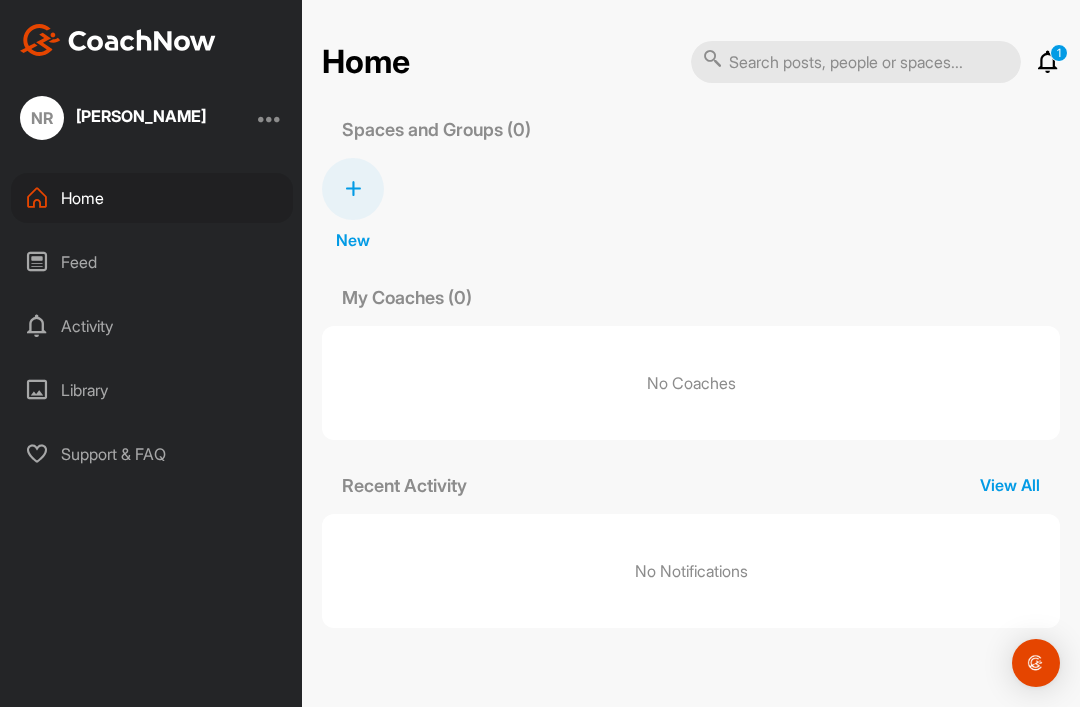 click on "Activity" at bounding box center [152, 326] 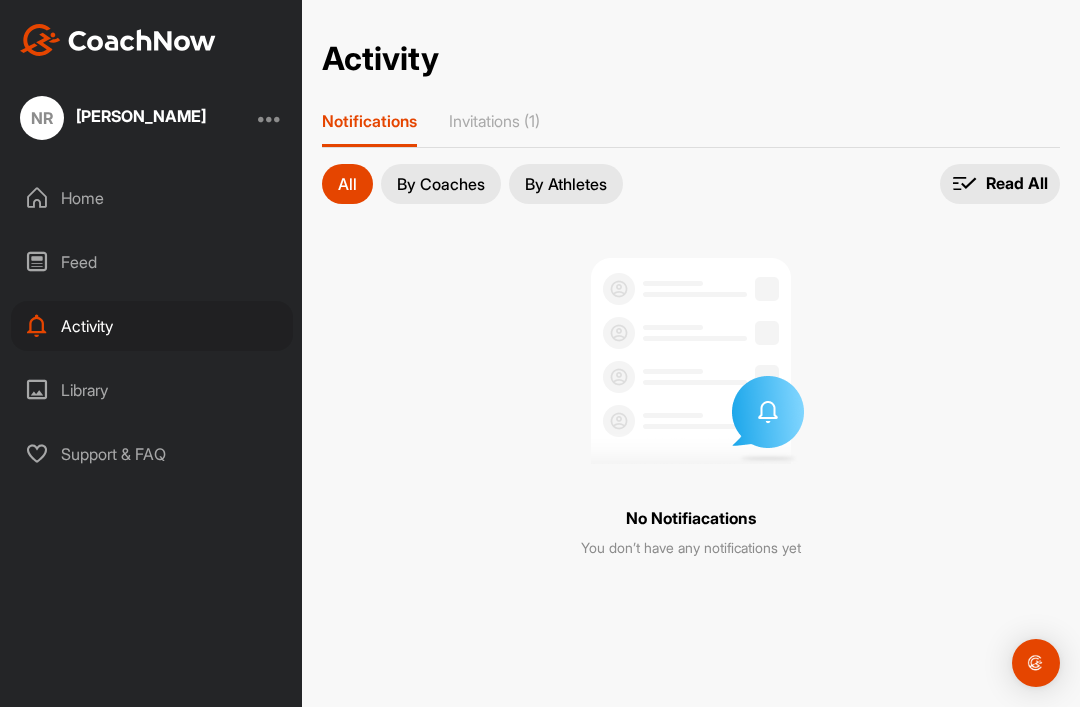 click on "[PERSON_NAME]" at bounding box center (141, 116) 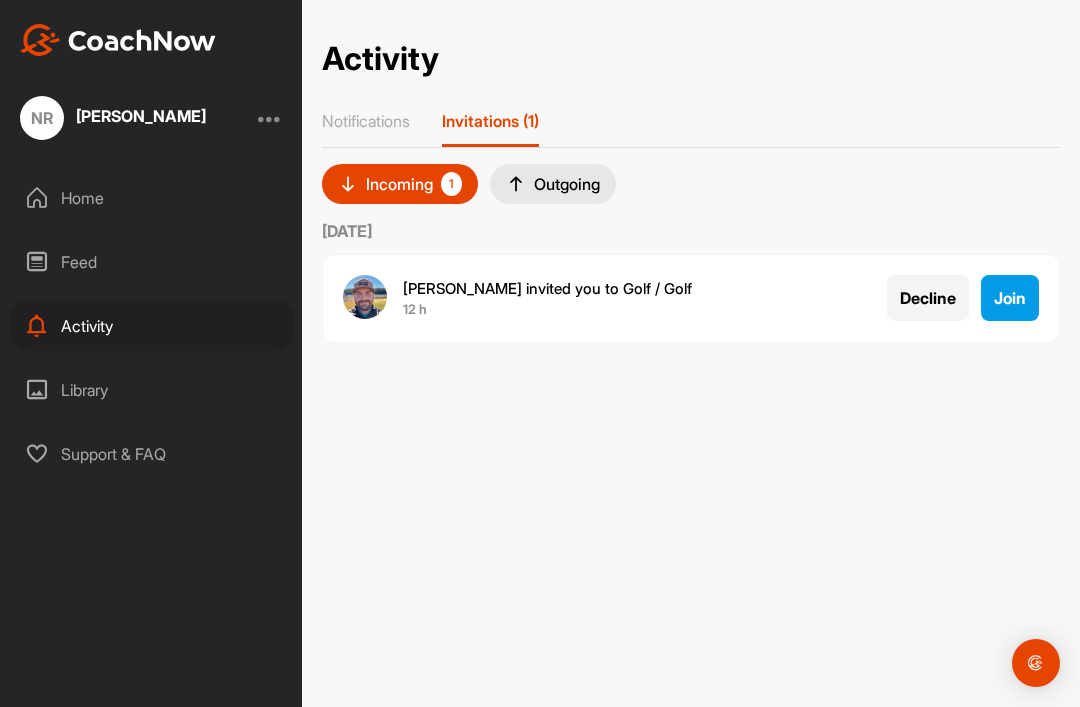 click on "Join" at bounding box center (1010, 298) 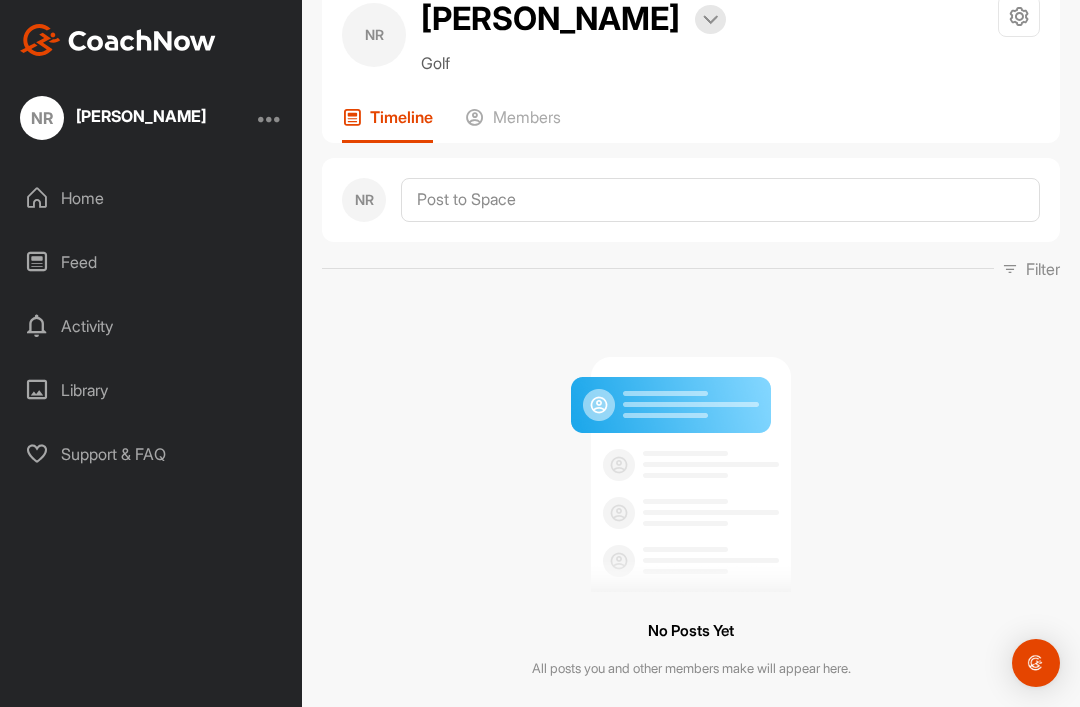 scroll, scrollTop: 63, scrollLeft: 0, axis: vertical 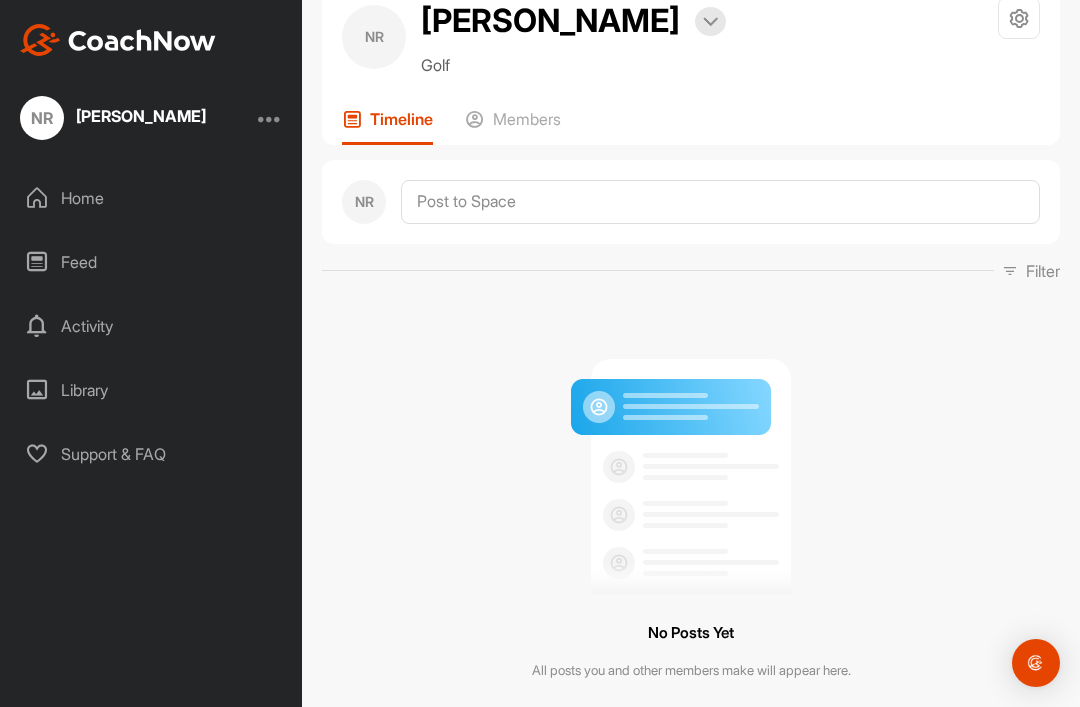 click at bounding box center (270, 118) 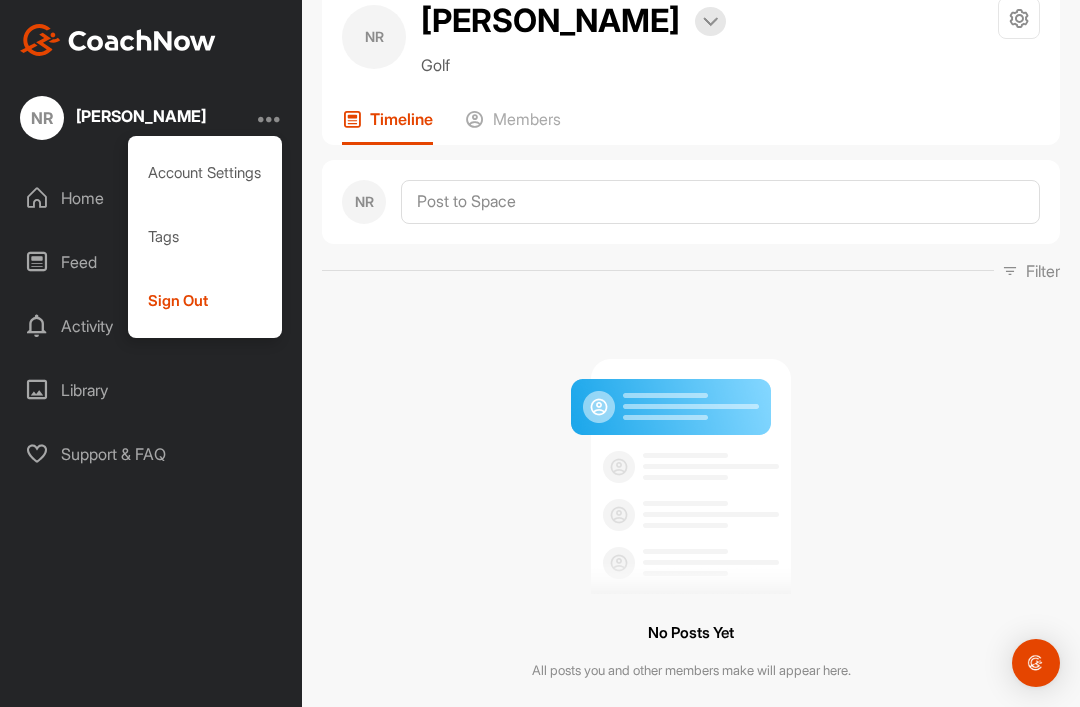 click on "No Posts Yet All posts you and other members make will appear here." at bounding box center [691, 512] 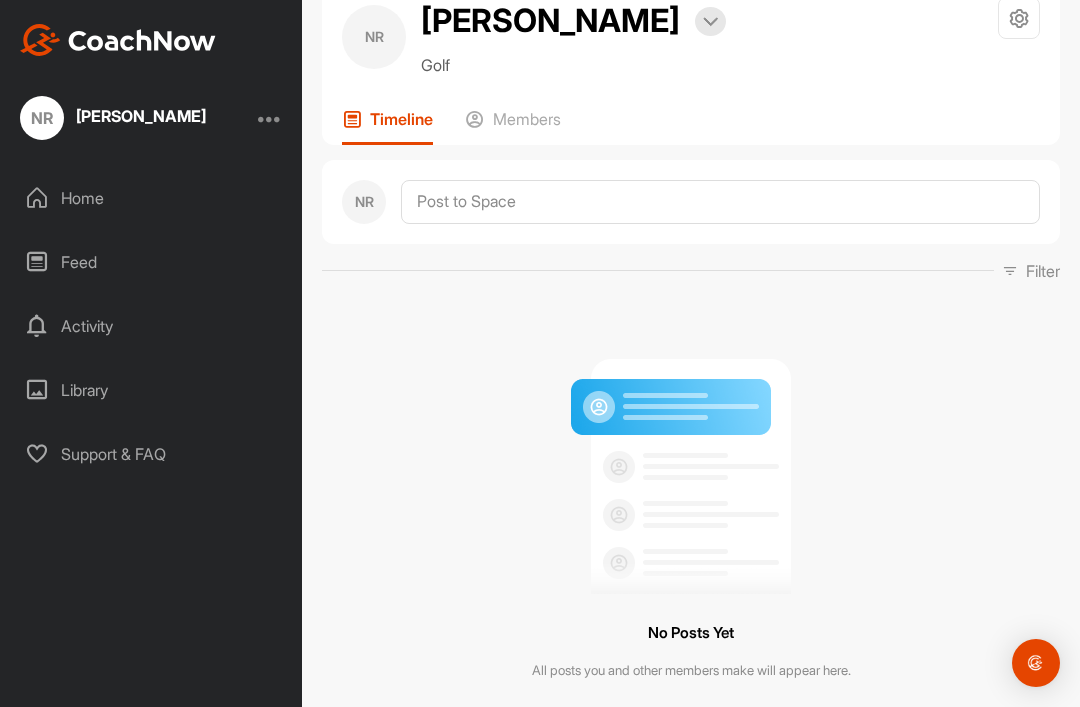 click at bounding box center (710, 22) 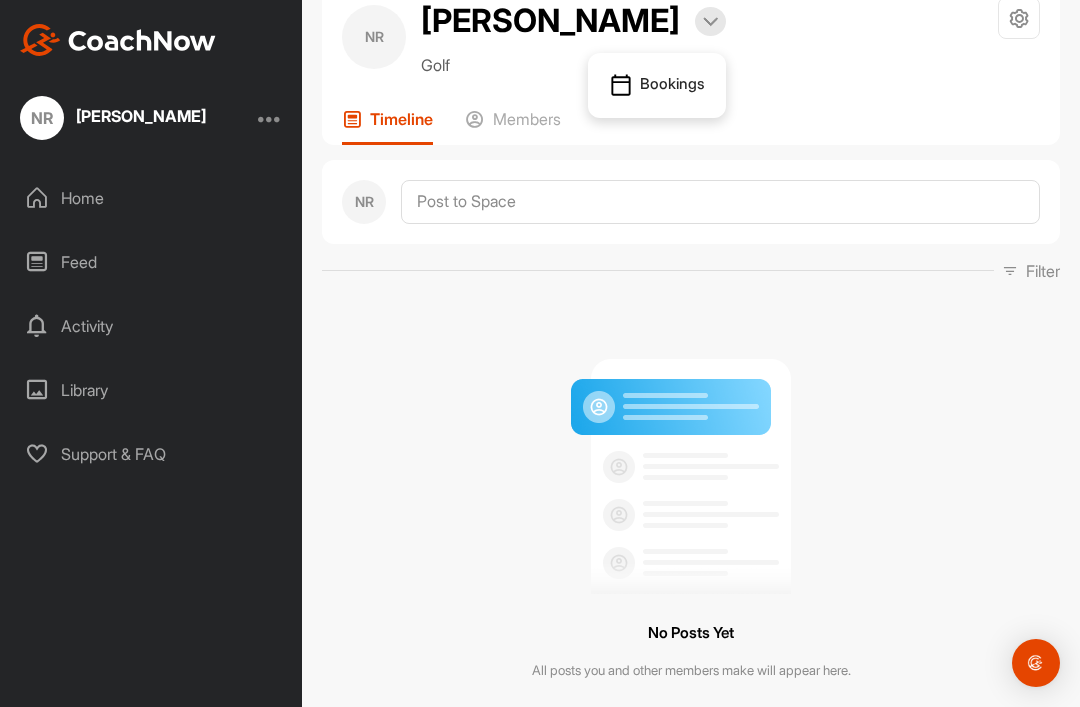 click on "No Posts Yet All posts you and other members make will appear here." at bounding box center [691, 512] 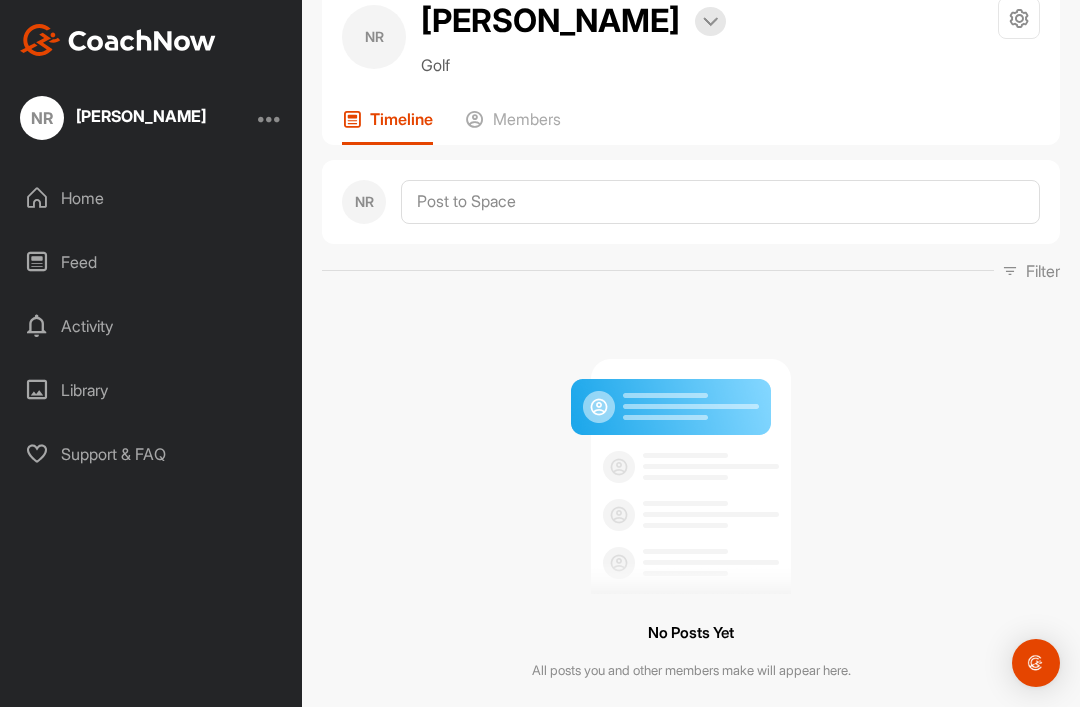 click at bounding box center (1036, 663) 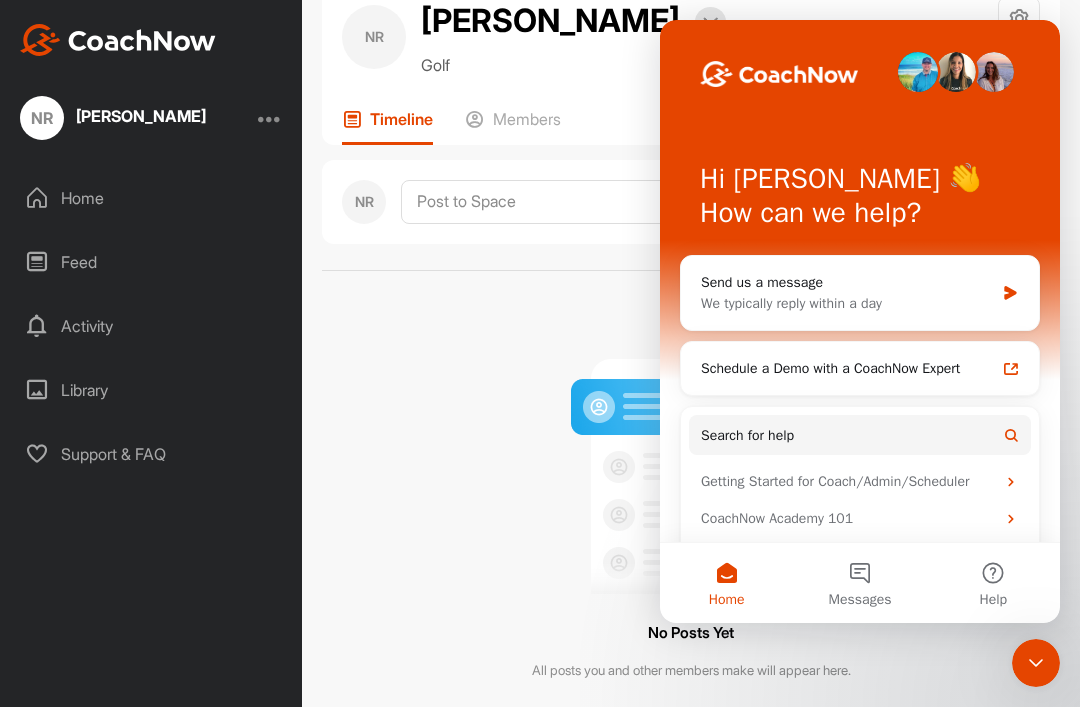 scroll, scrollTop: 0, scrollLeft: 0, axis: both 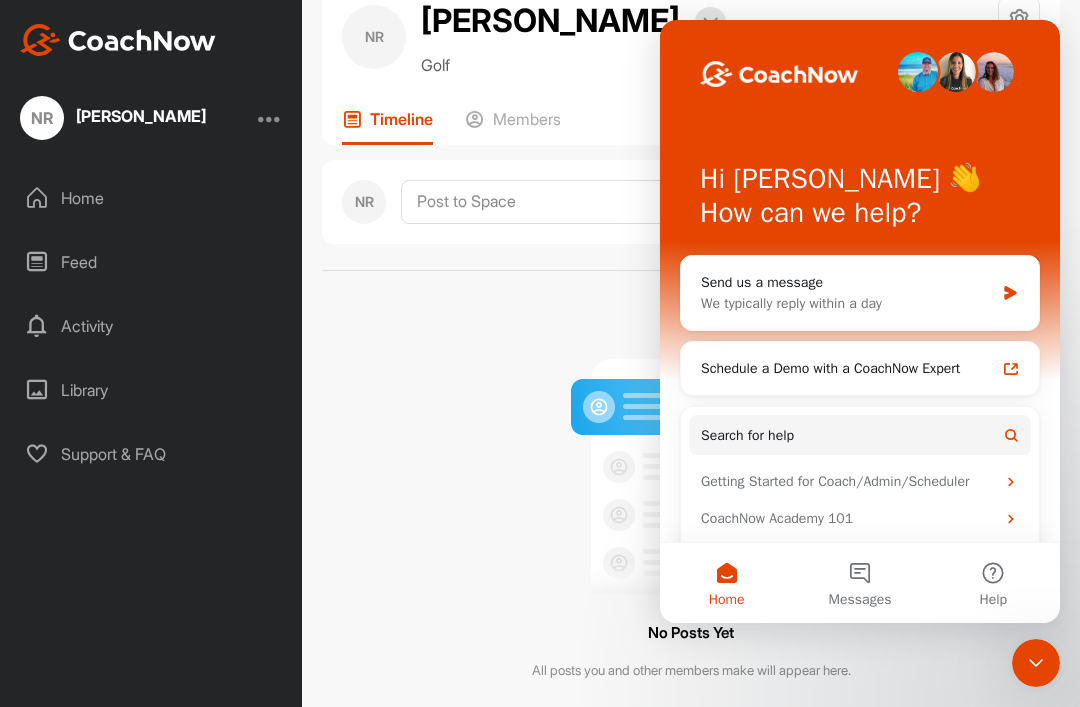 click on "No Posts Yet All posts you and other members make will appear here." at bounding box center [691, 512] 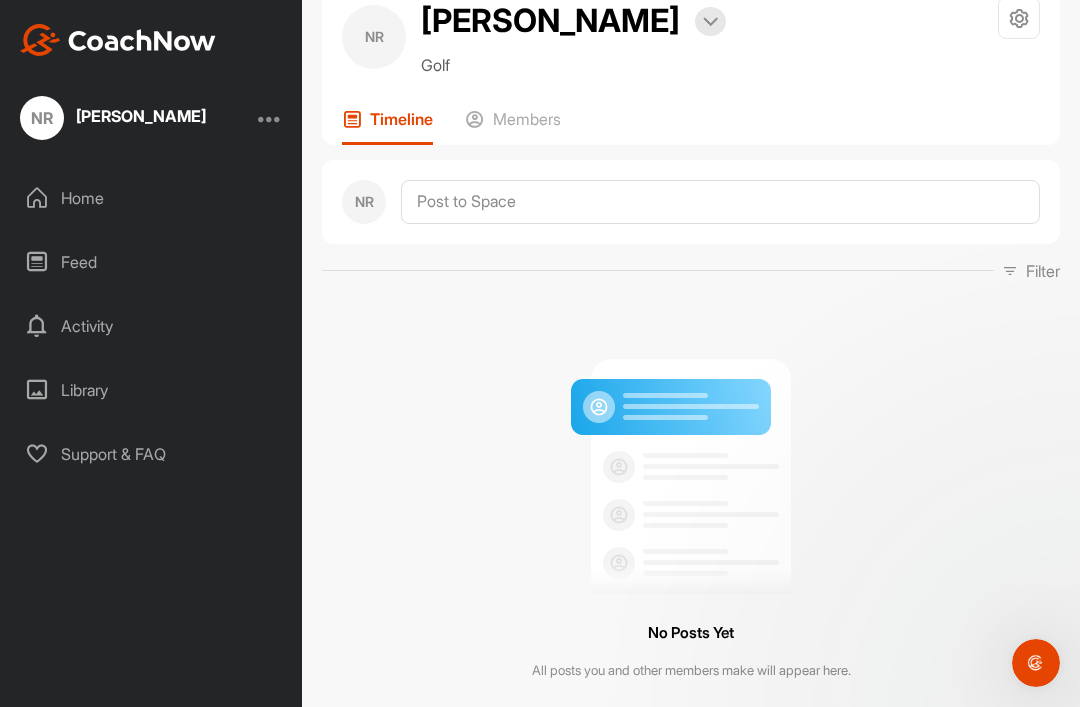 scroll, scrollTop: 0, scrollLeft: 0, axis: both 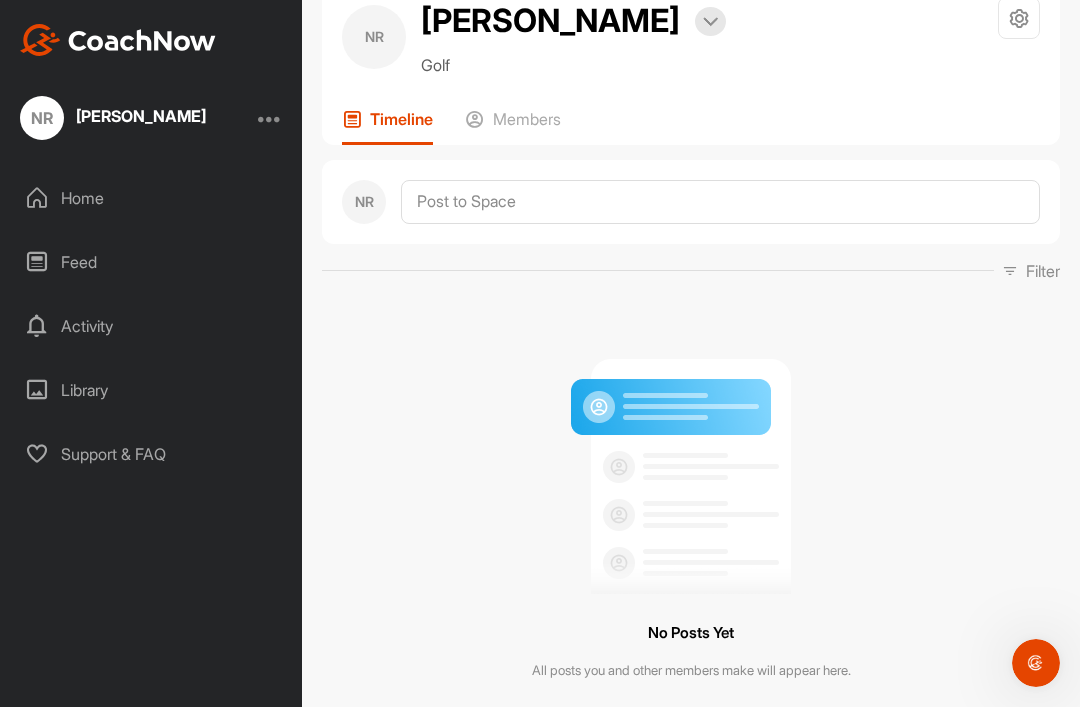 click on "Library" at bounding box center (152, 390) 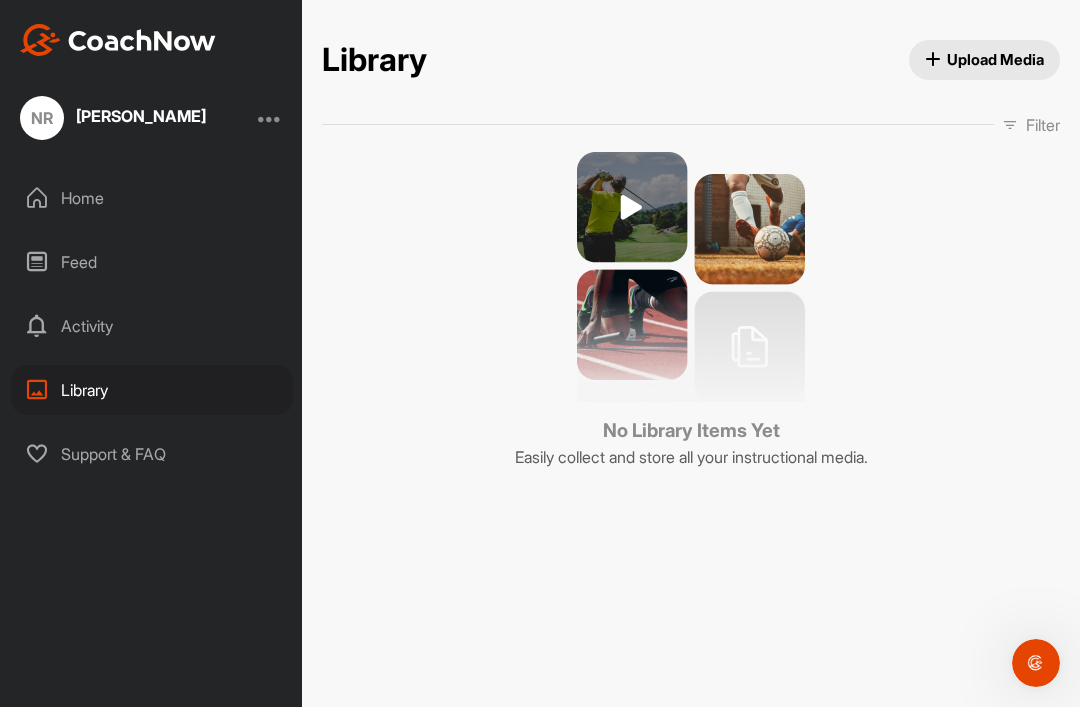 click on "NR [PERSON_NAME]" at bounding box center [151, 118] 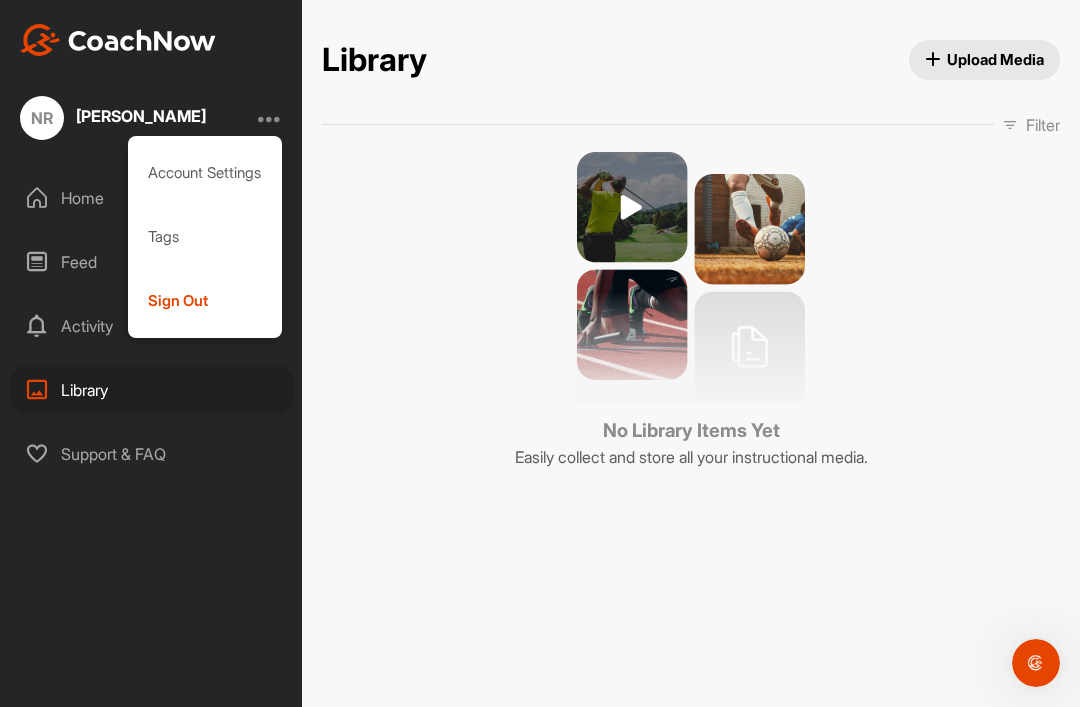 click on "Sign Out" at bounding box center (205, 301) 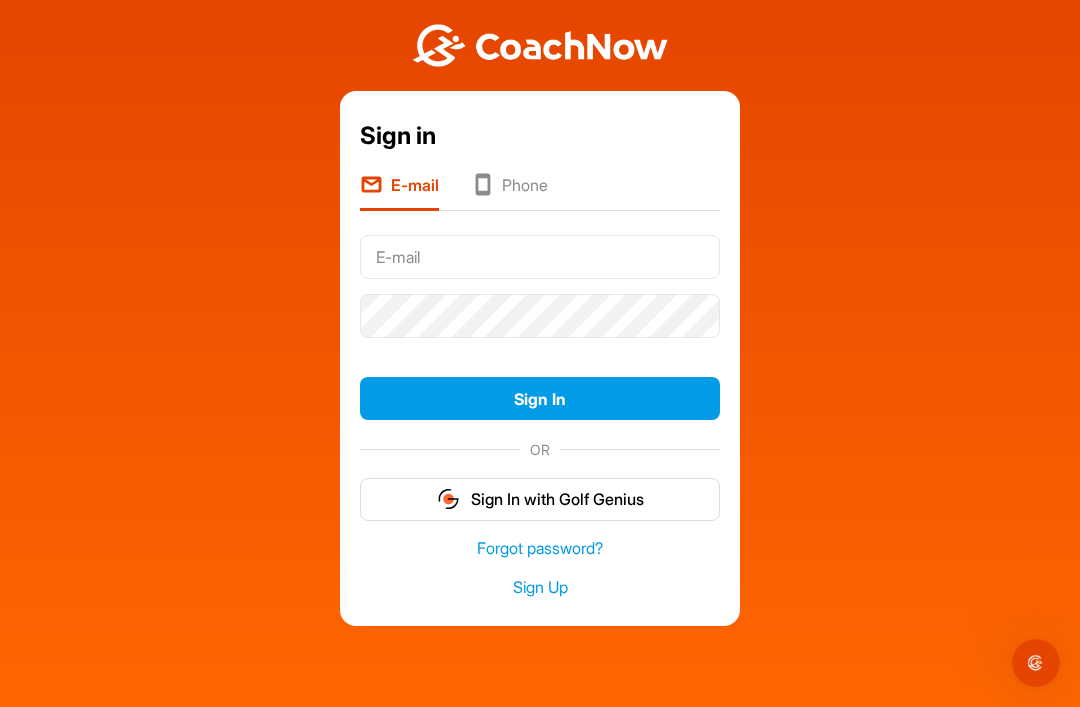 click on "Sign In" at bounding box center (540, 398) 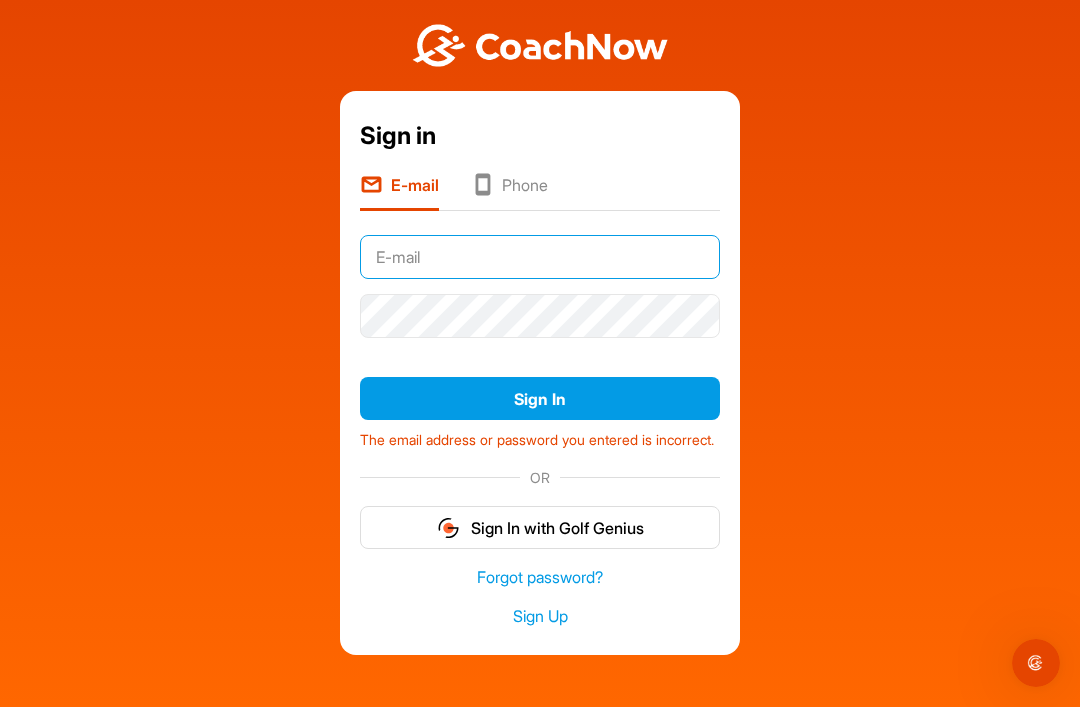 click at bounding box center (540, 257) 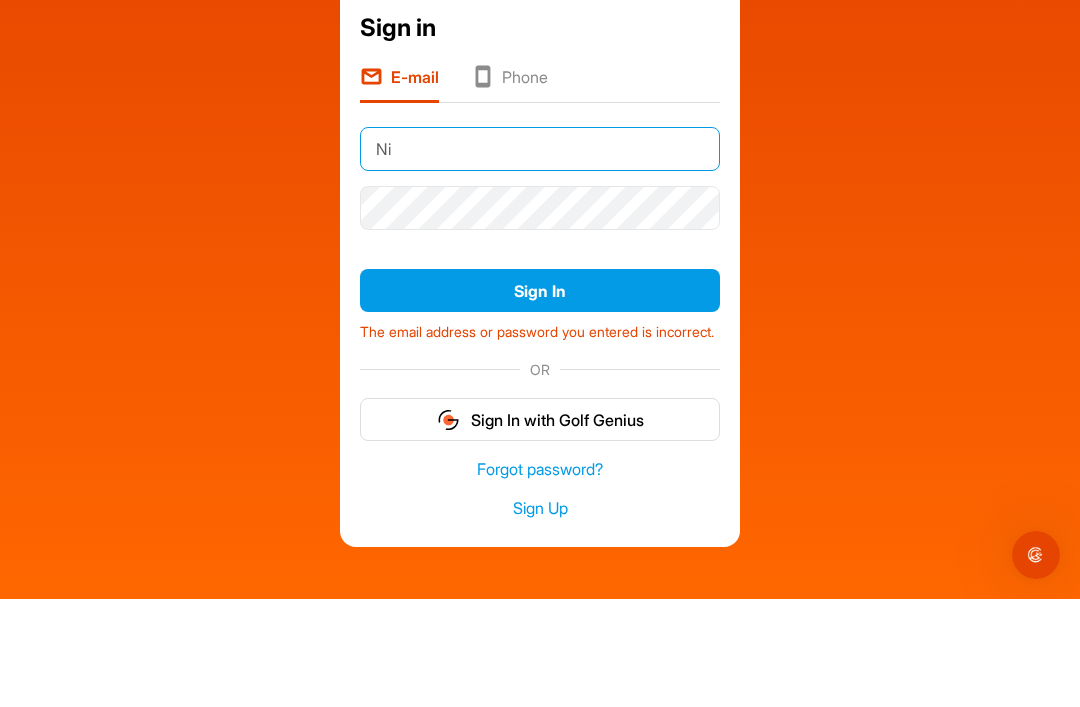 type on "N" 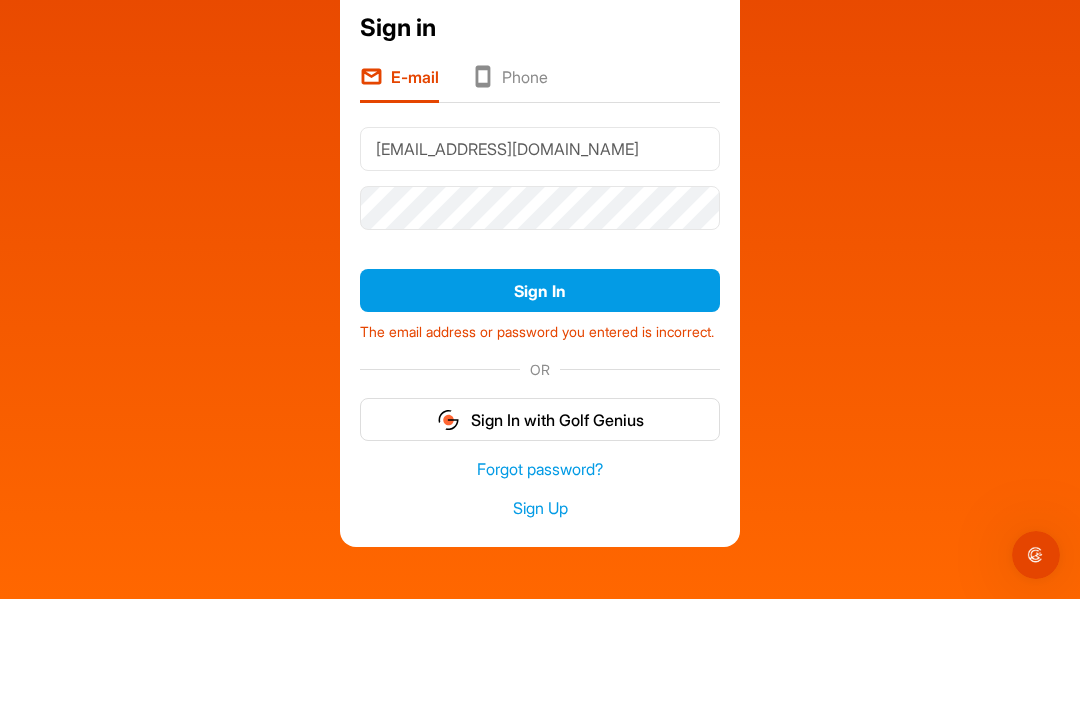 scroll, scrollTop: 64, scrollLeft: 0, axis: vertical 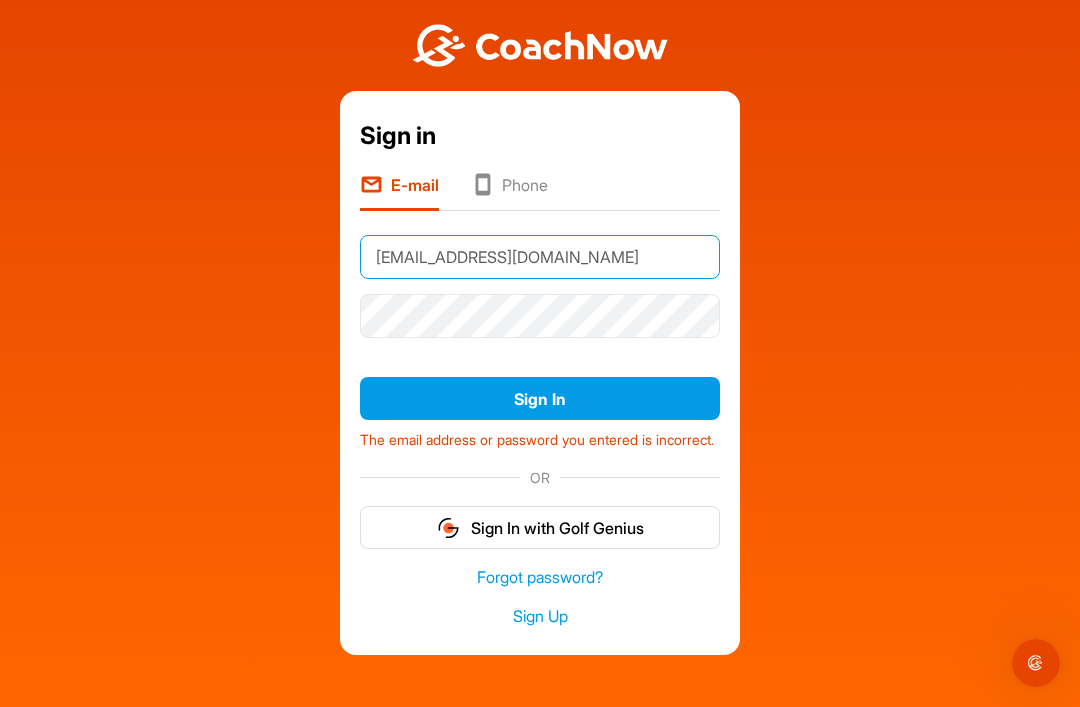 type on "[EMAIL_ADDRESS][DOMAIN_NAME]" 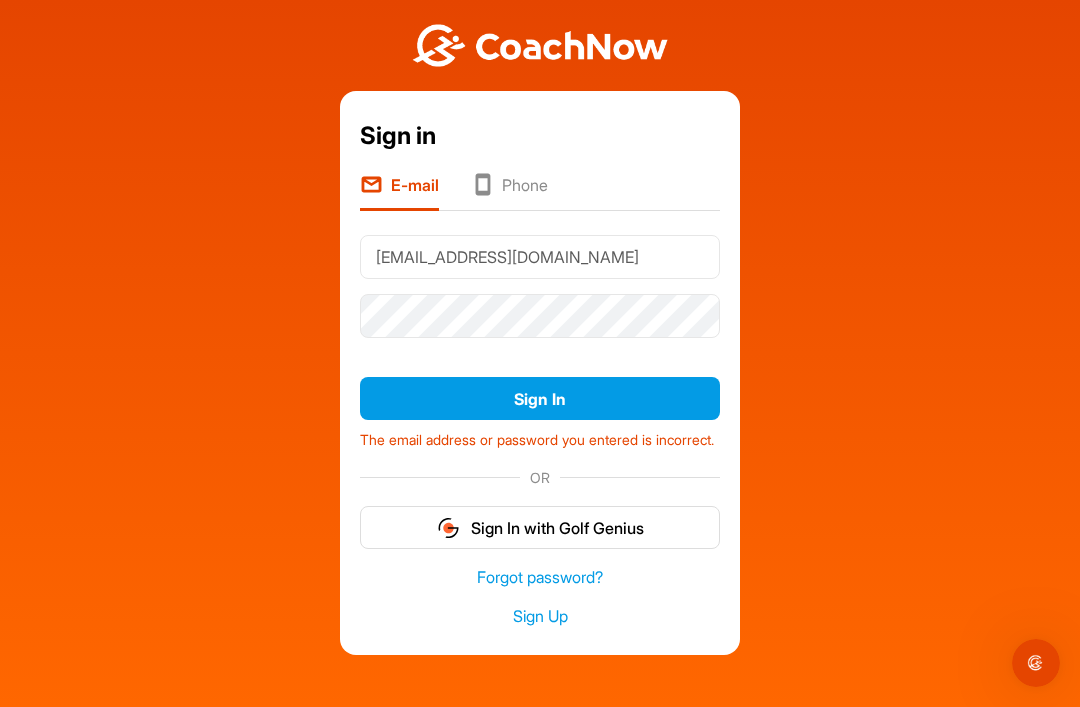 click on "Sign In" at bounding box center (540, 398) 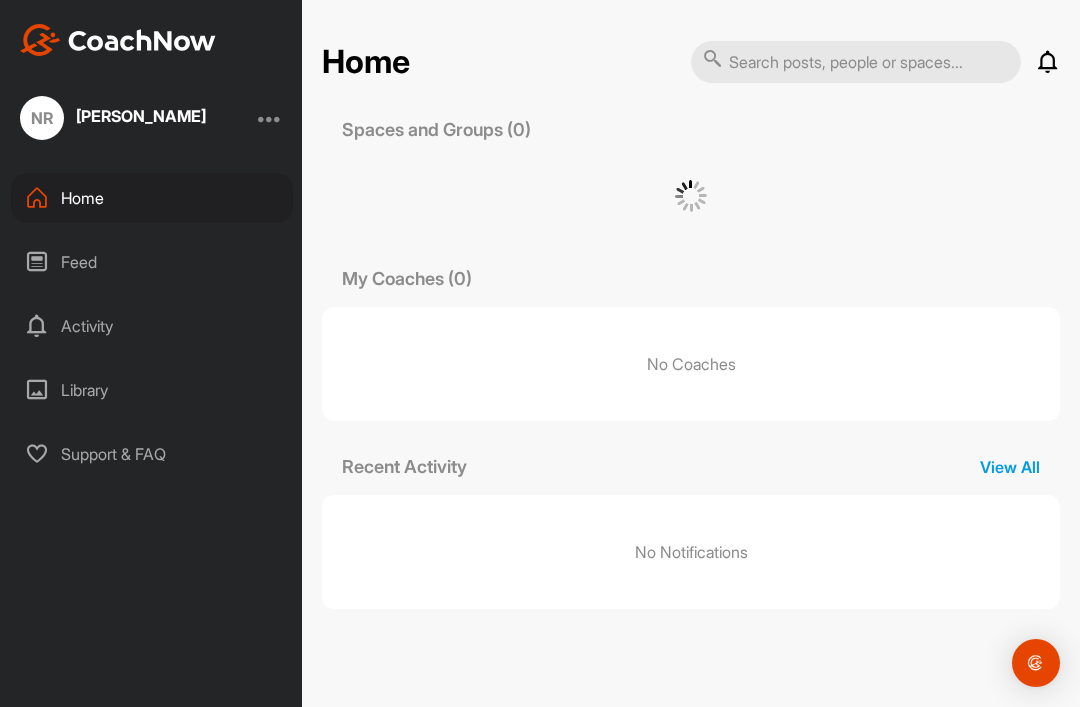 scroll, scrollTop: 0, scrollLeft: 0, axis: both 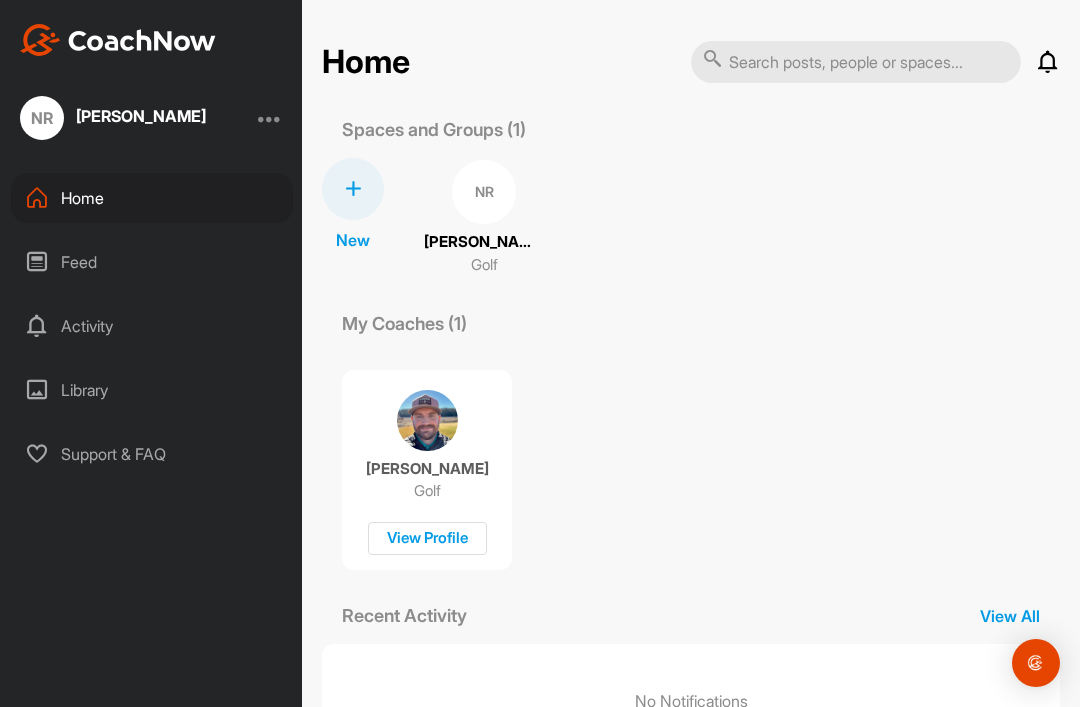 click on "My Coaches (1)" at bounding box center [404, 323] 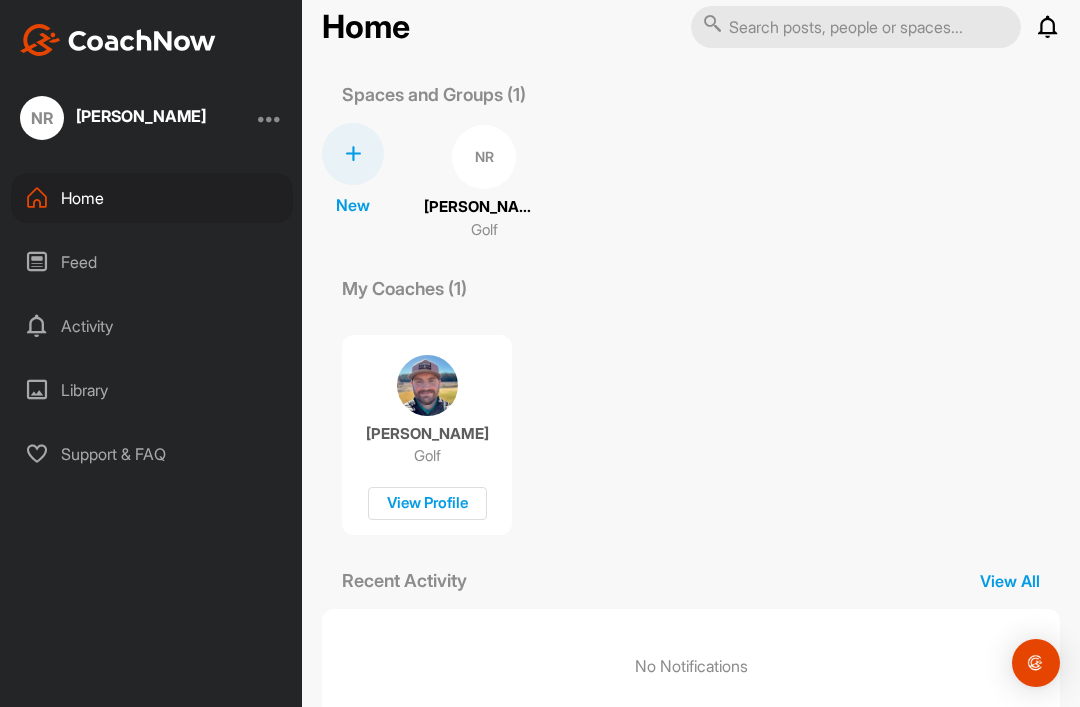 scroll, scrollTop: 33, scrollLeft: 0, axis: vertical 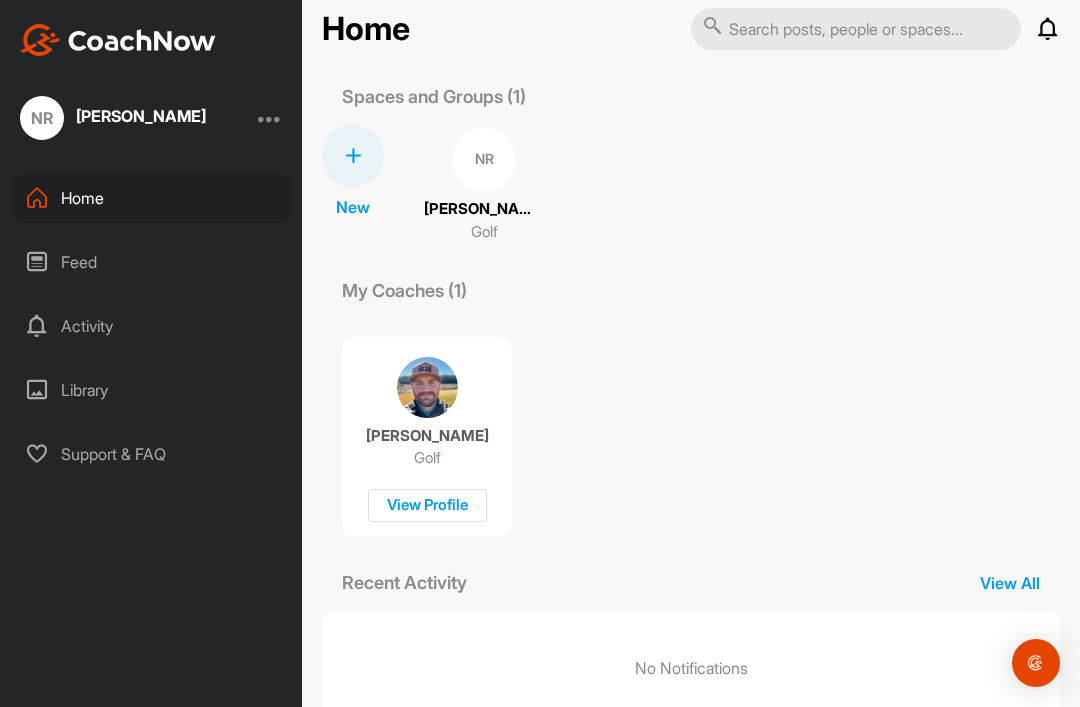 click on "View Profile" at bounding box center [427, 505] 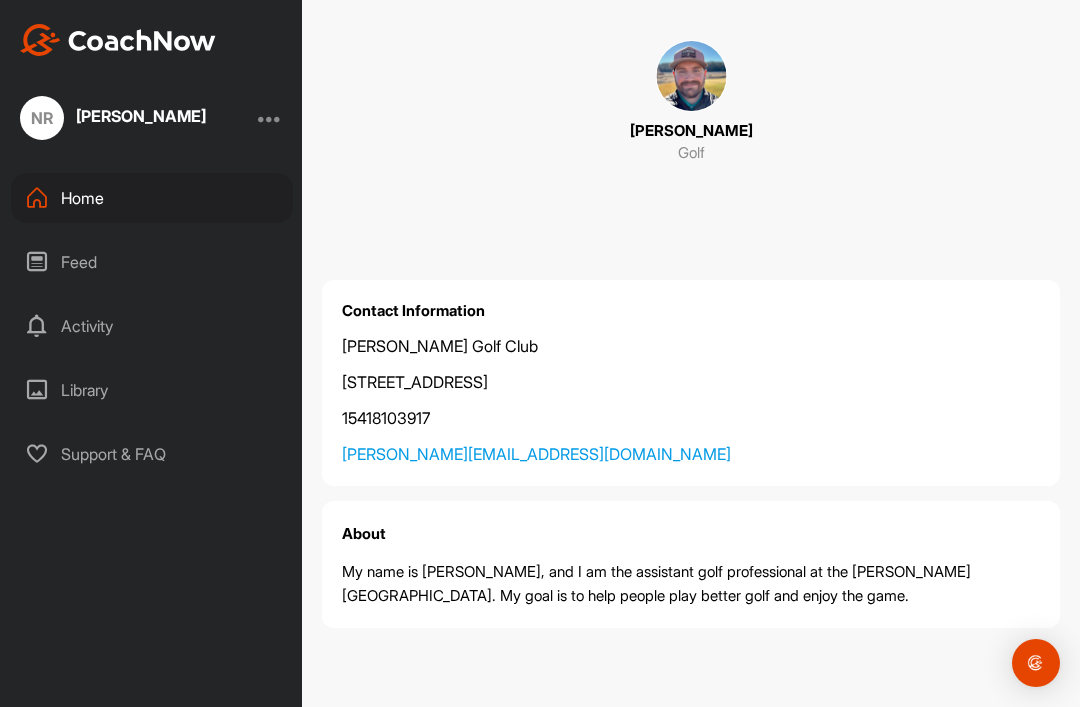 click on "Home" at bounding box center (152, 198) 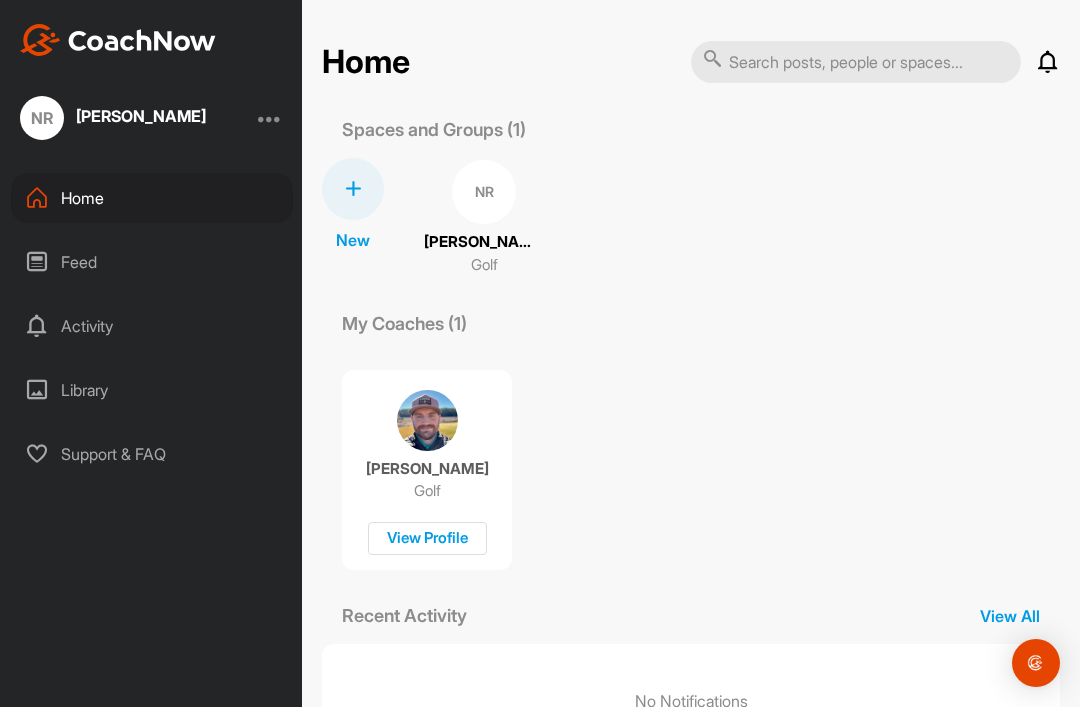 click at bounding box center (270, 118) 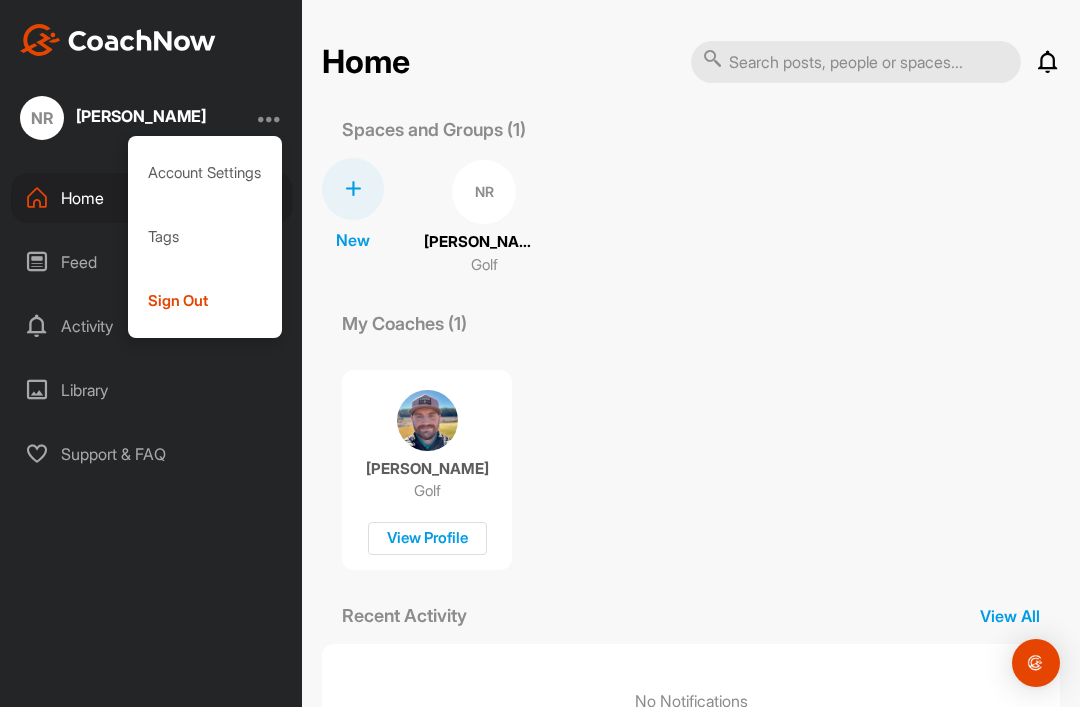 click on "Sign Out" at bounding box center [205, 301] 